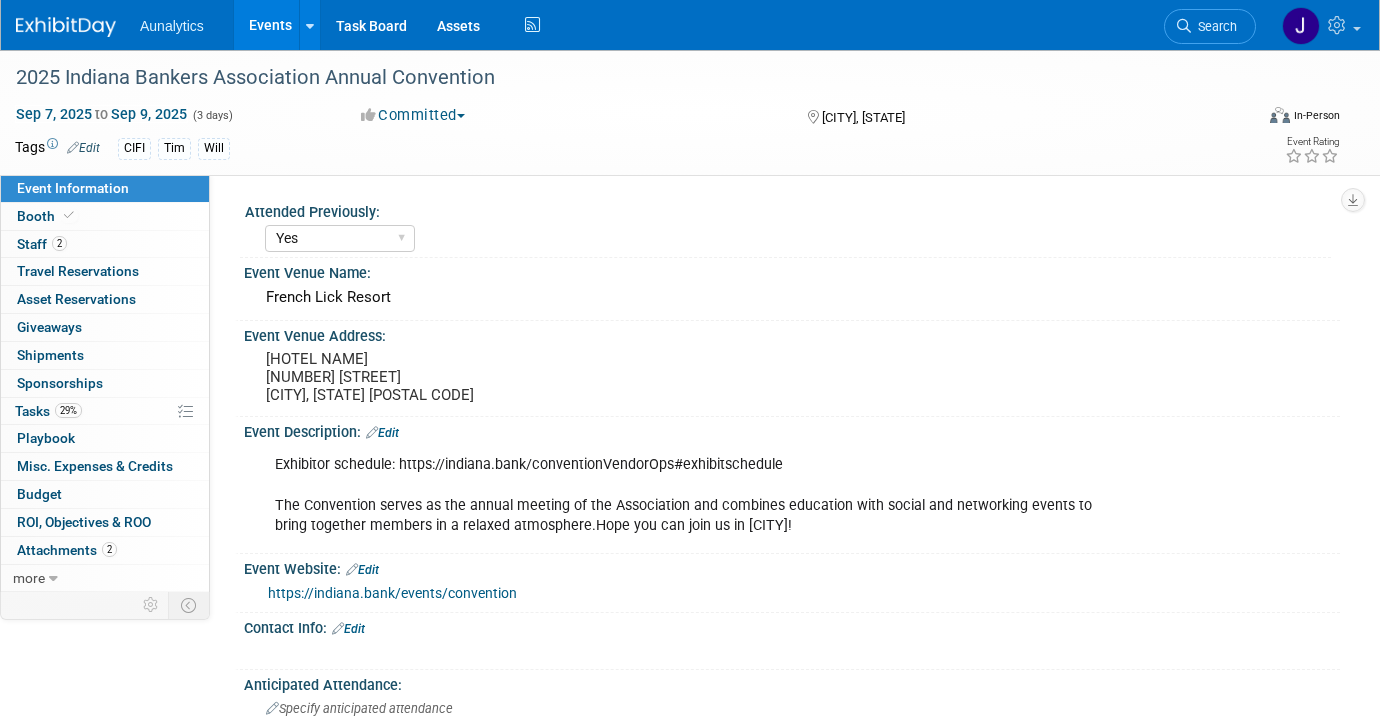select on "Yes" 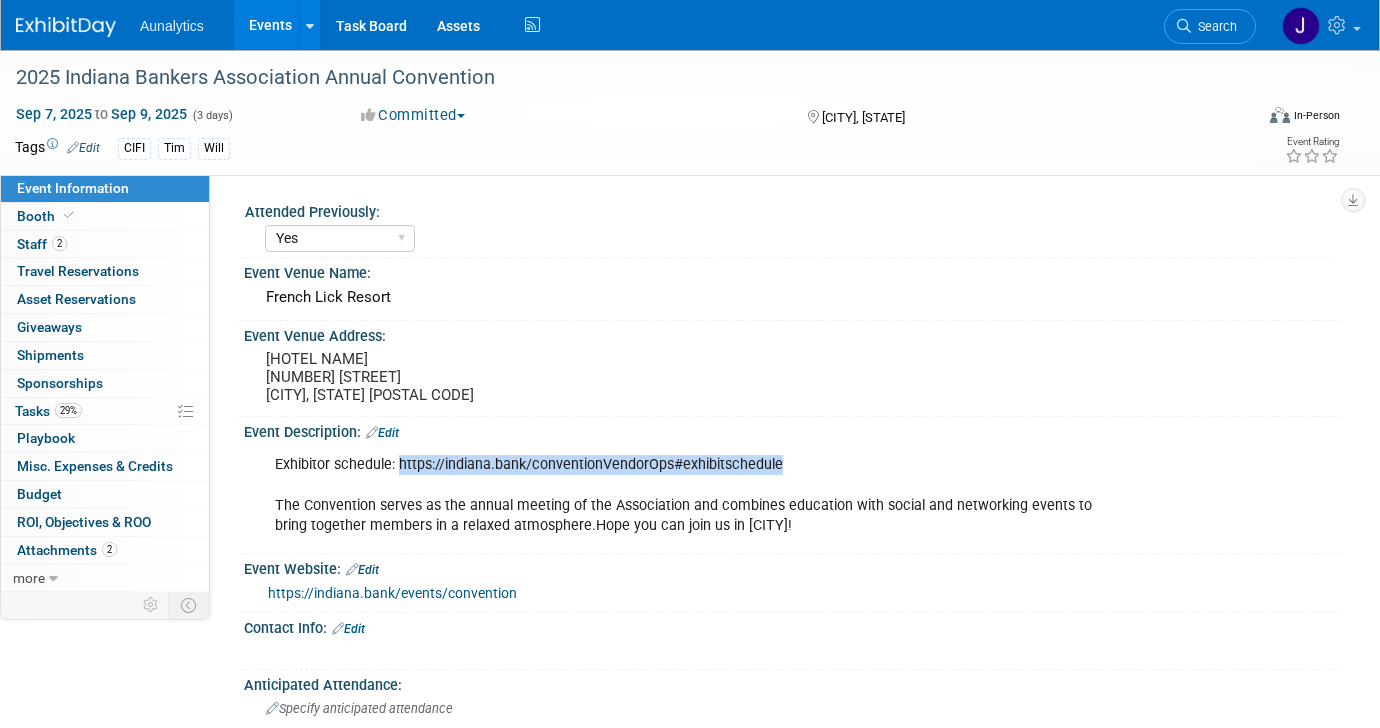 scroll, scrollTop: 0, scrollLeft: 0, axis: both 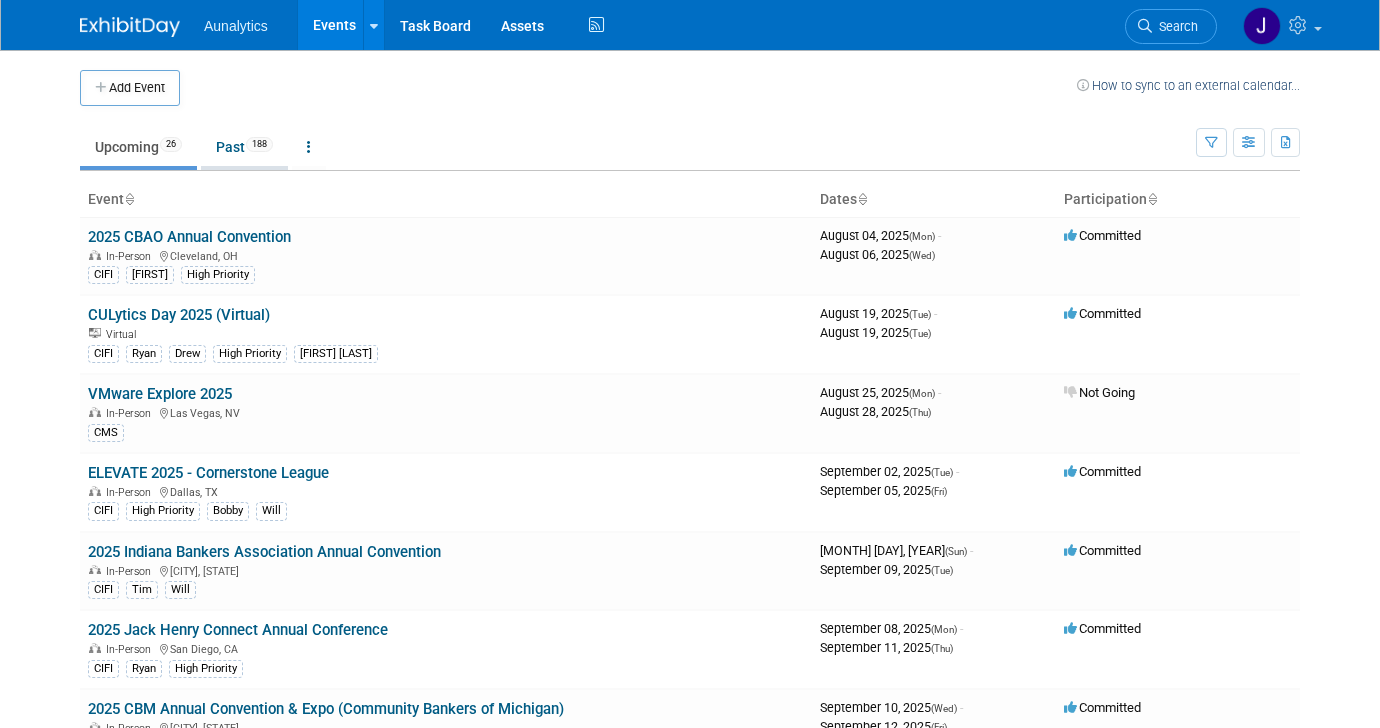 click on "Past
188" at bounding box center (244, 147) 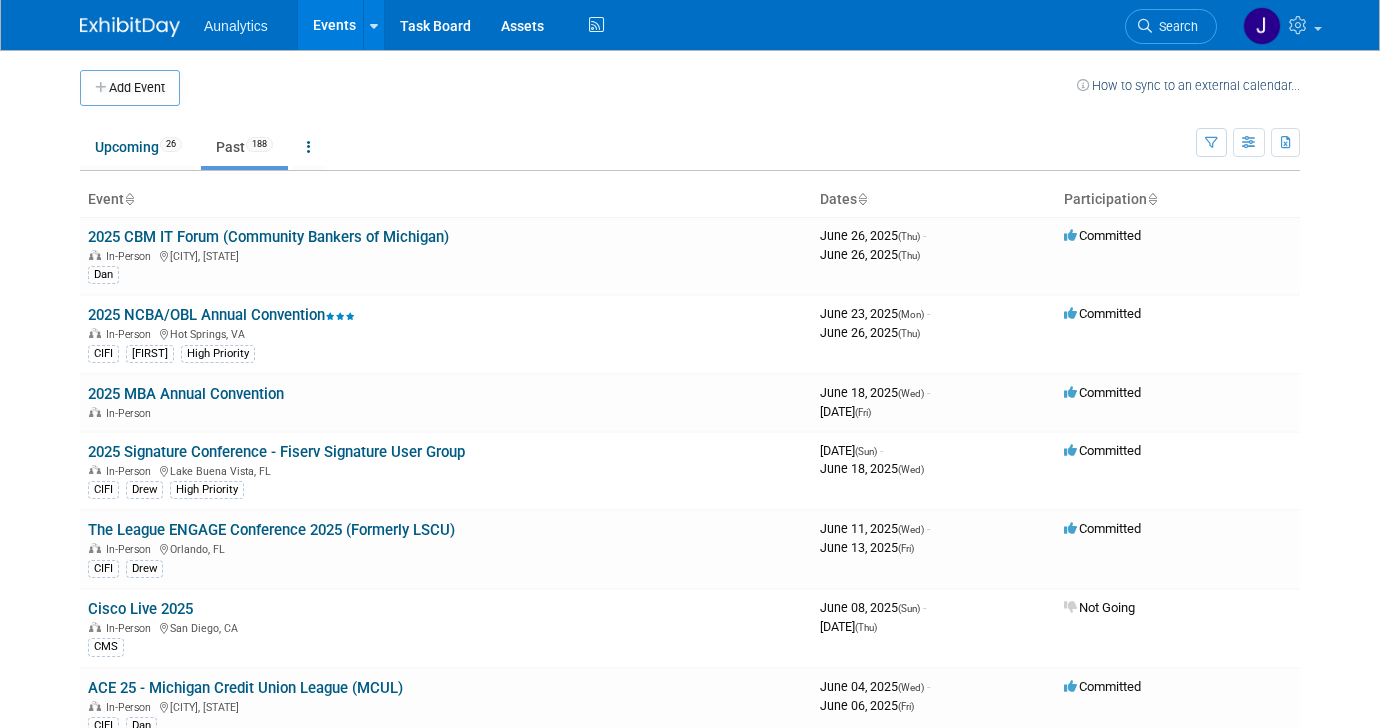 scroll, scrollTop: 0, scrollLeft: 0, axis: both 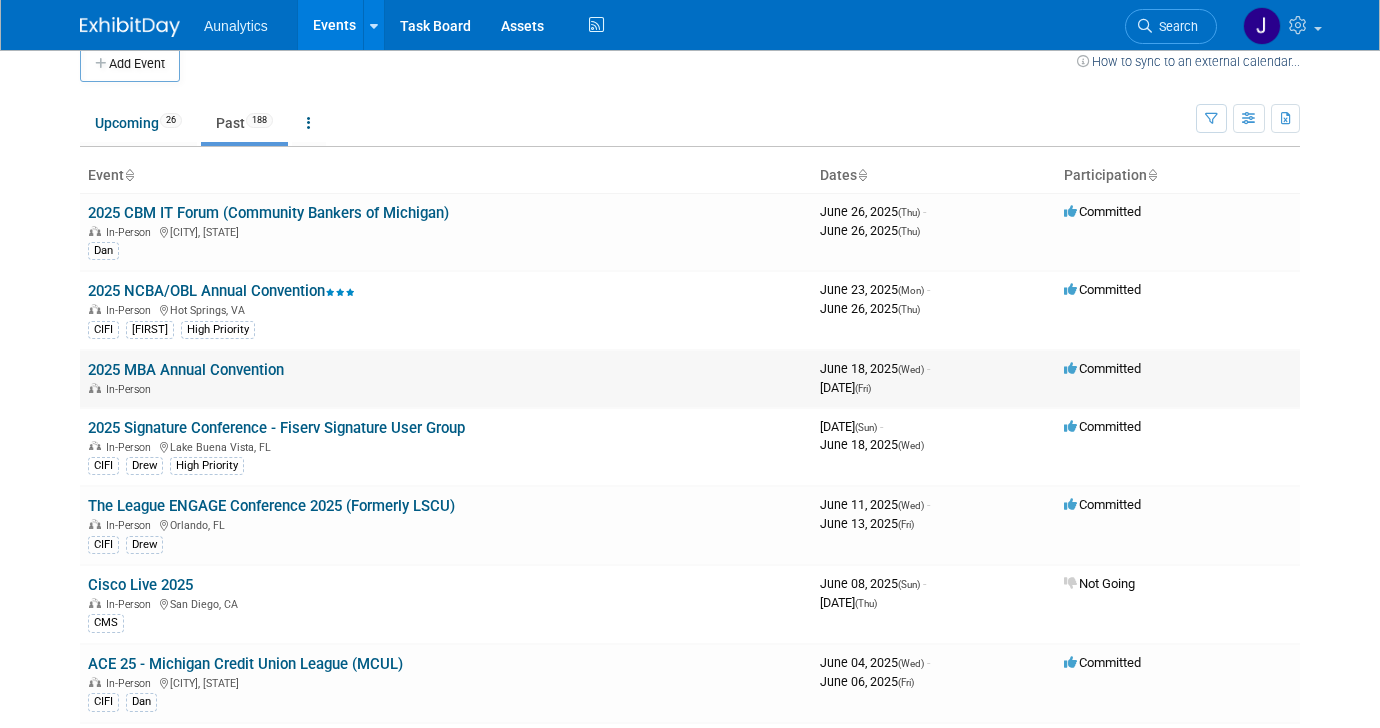 click on "2025 MBA Annual Convention" at bounding box center (186, 370) 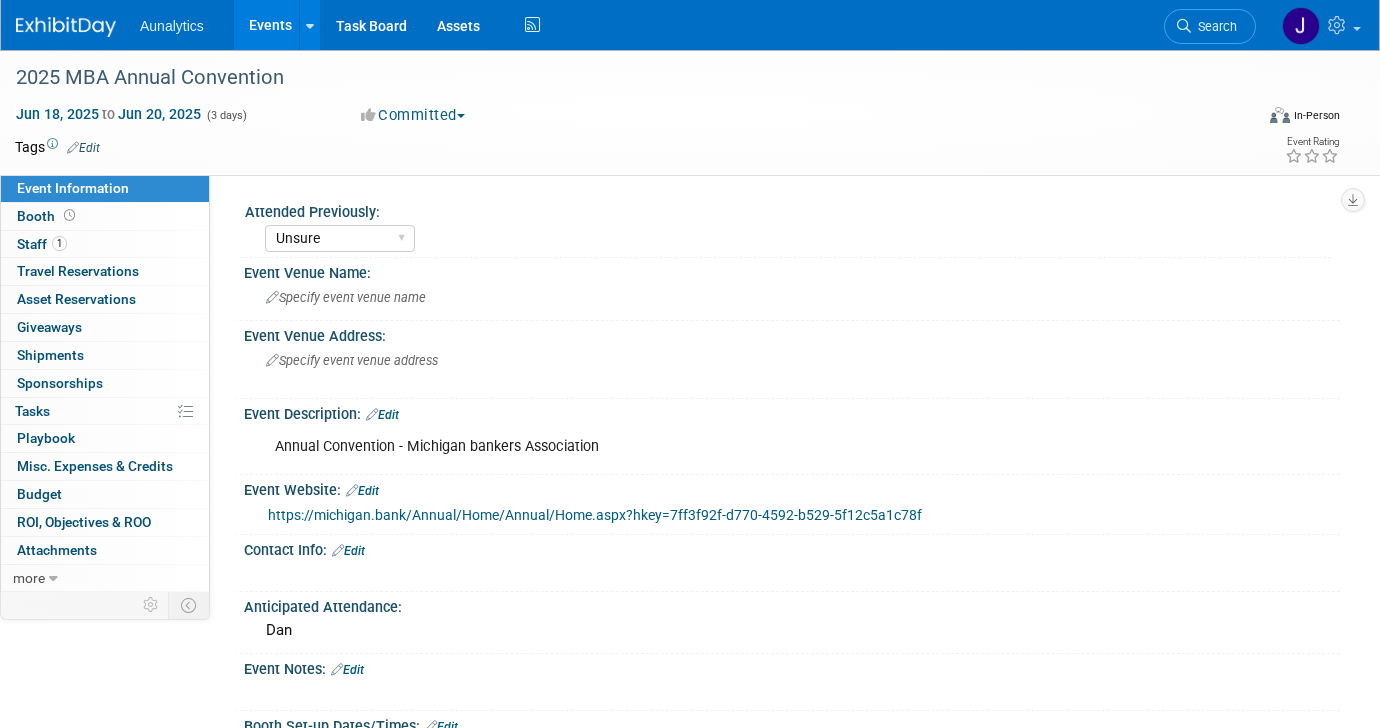 select on "Unsure" 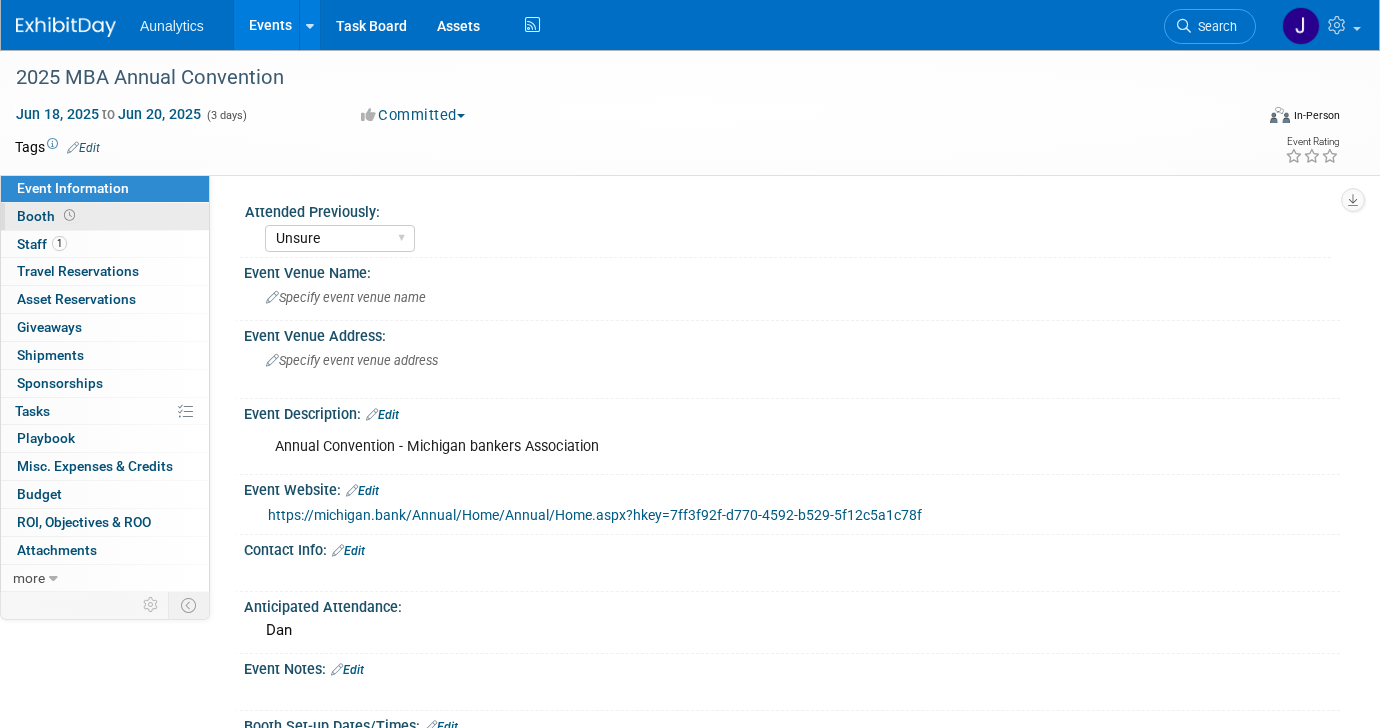 click on "Booth" at bounding box center [105, 216] 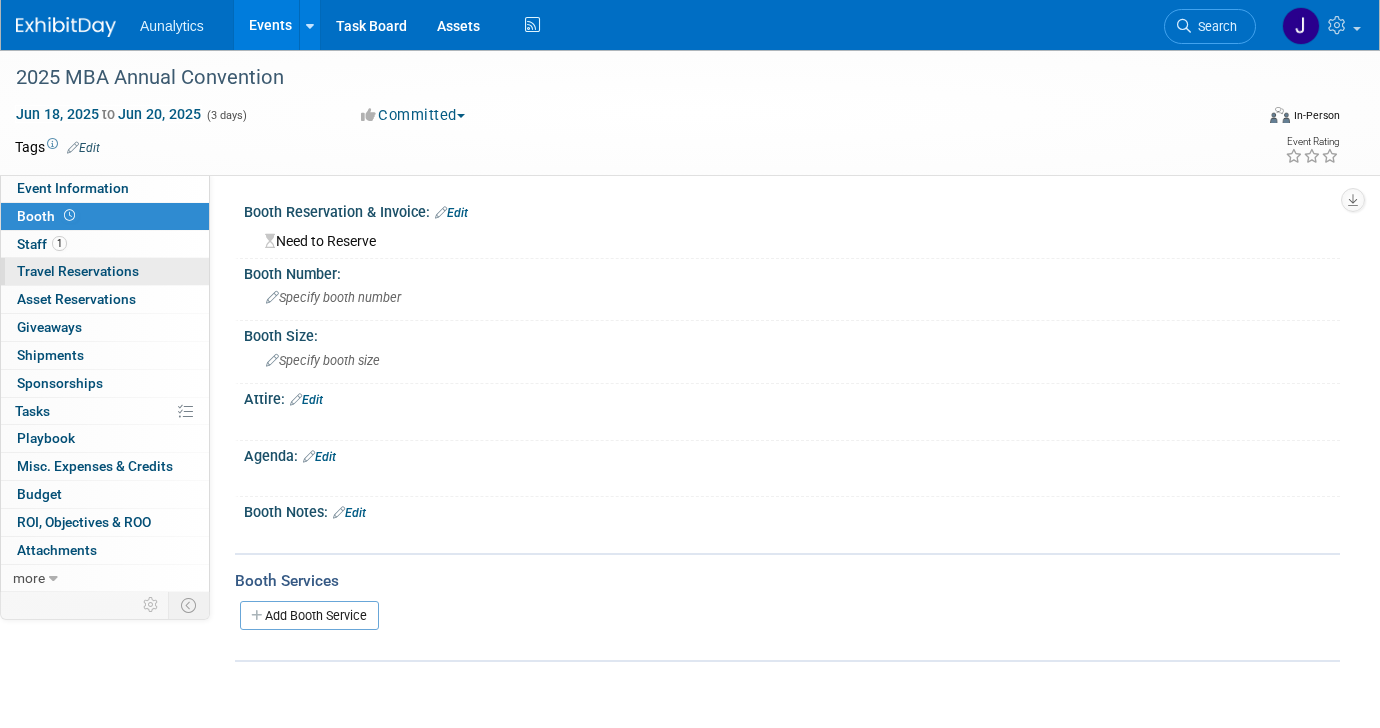 click on "0
Travel Reservations 0" at bounding box center (105, 271) 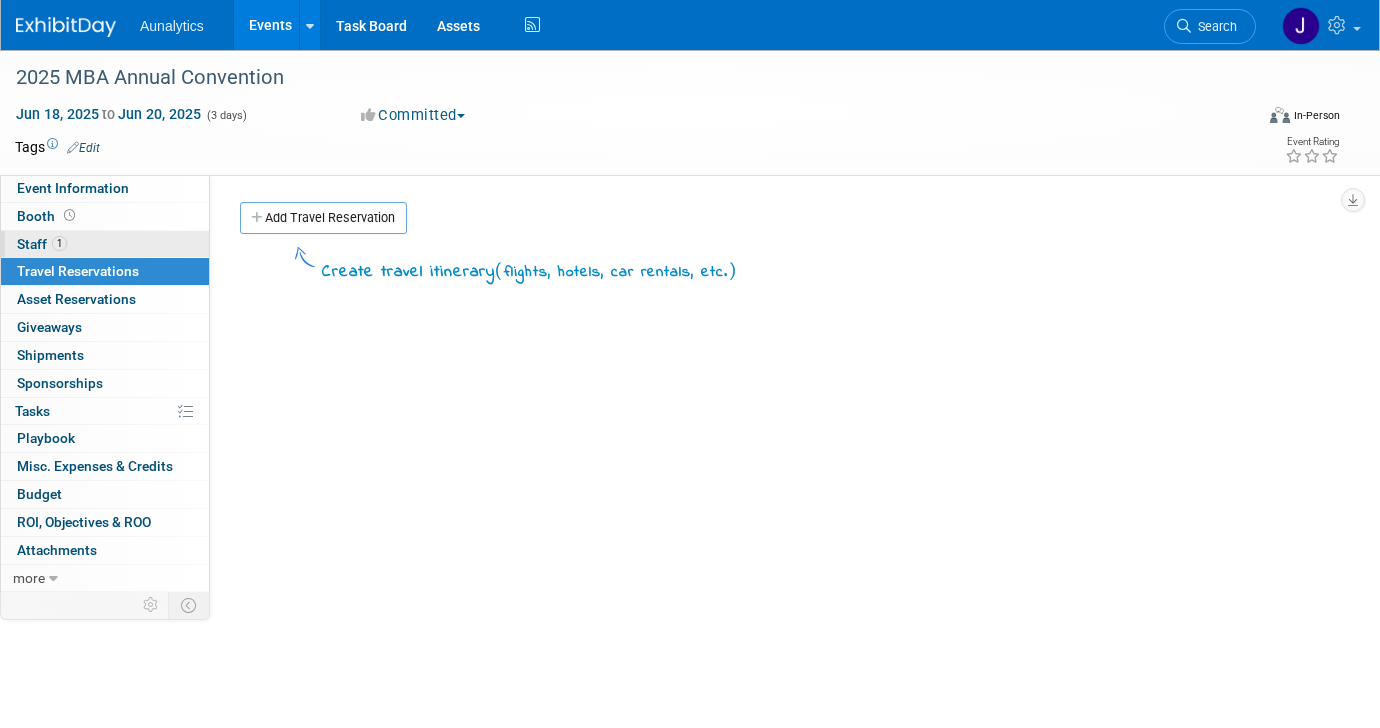 click on "1
Staff 1" at bounding box center [105, 244] 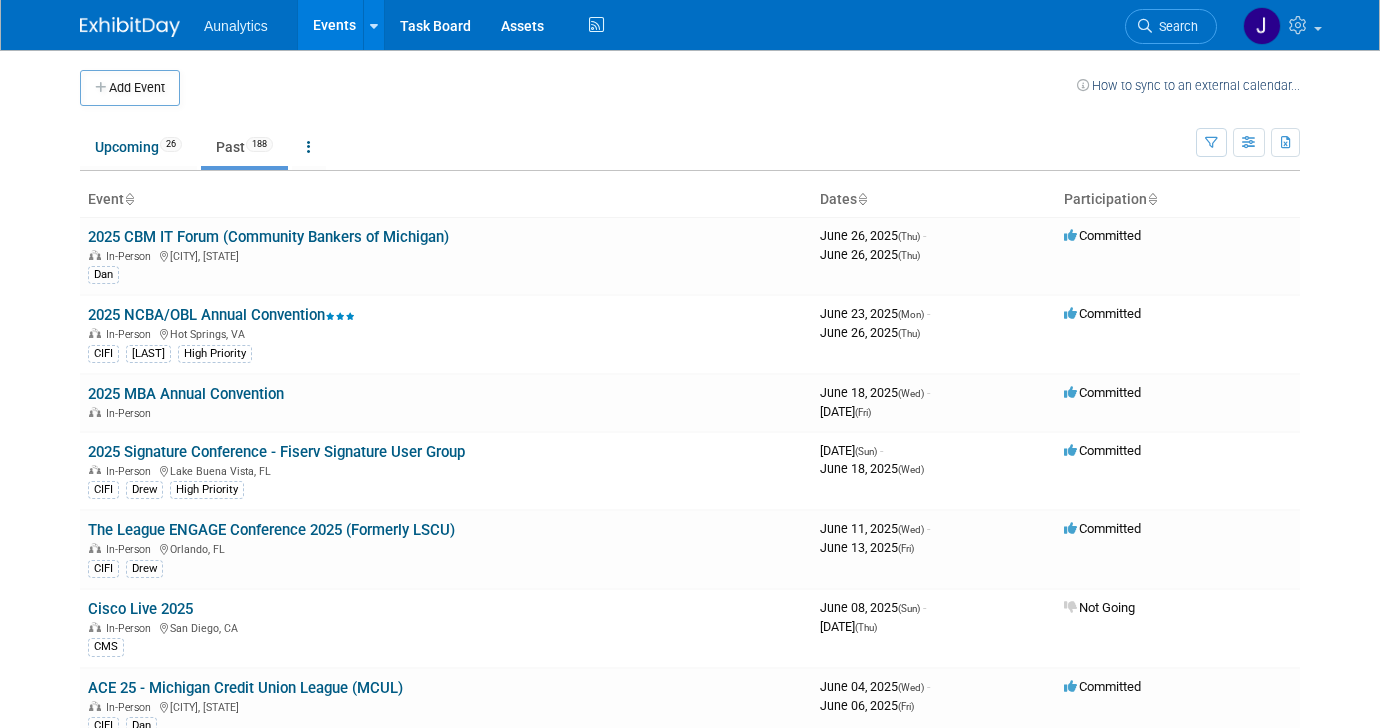 scroll, scrollTop: 24, scrollLeft: 0, axis: vertical 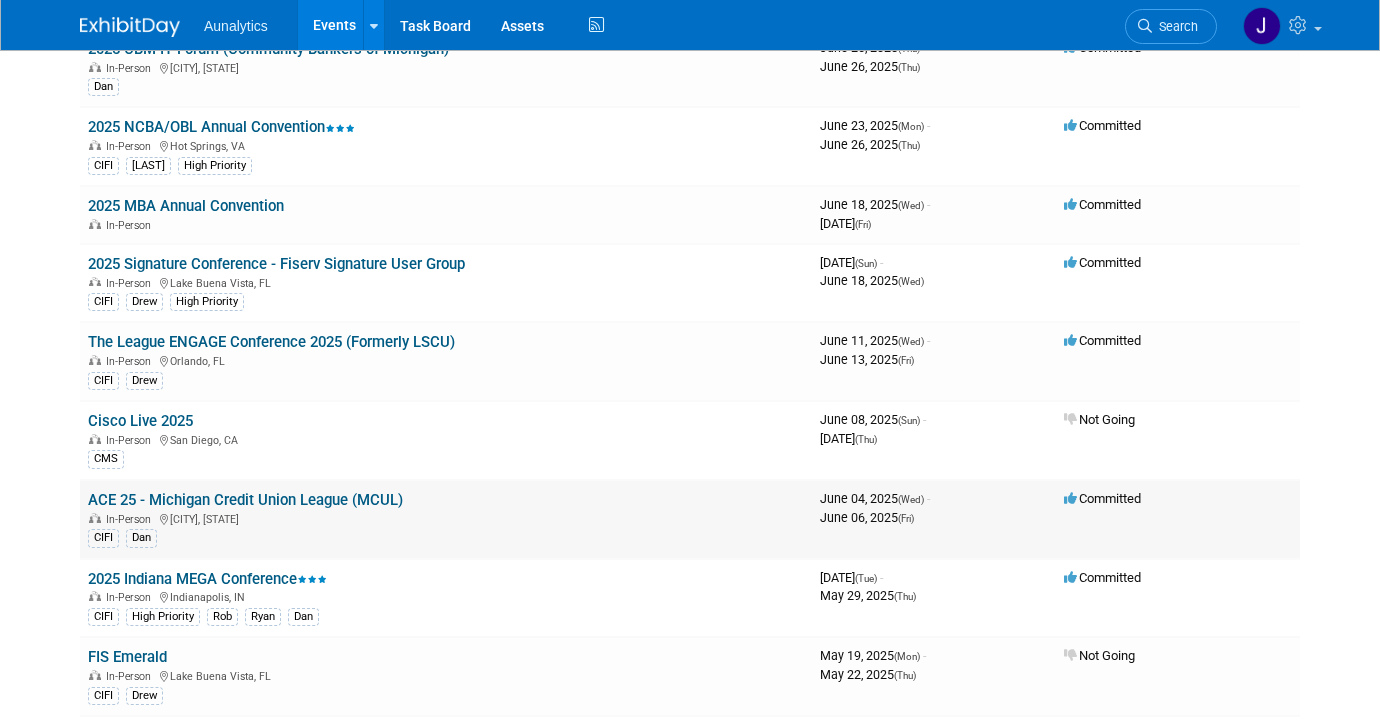 click on "ACE 25 - Michigan Credit Union League (MCUL)" at bounding box center (245, 500) 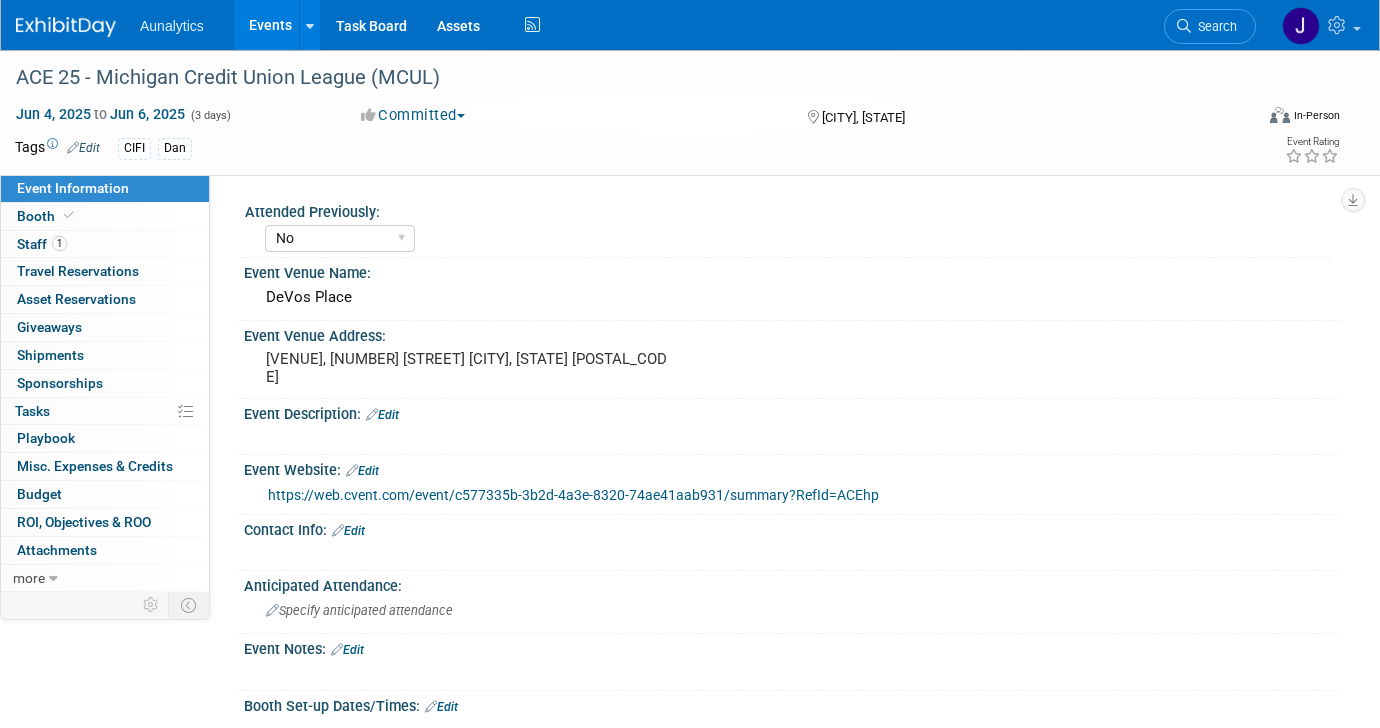 select on "No" 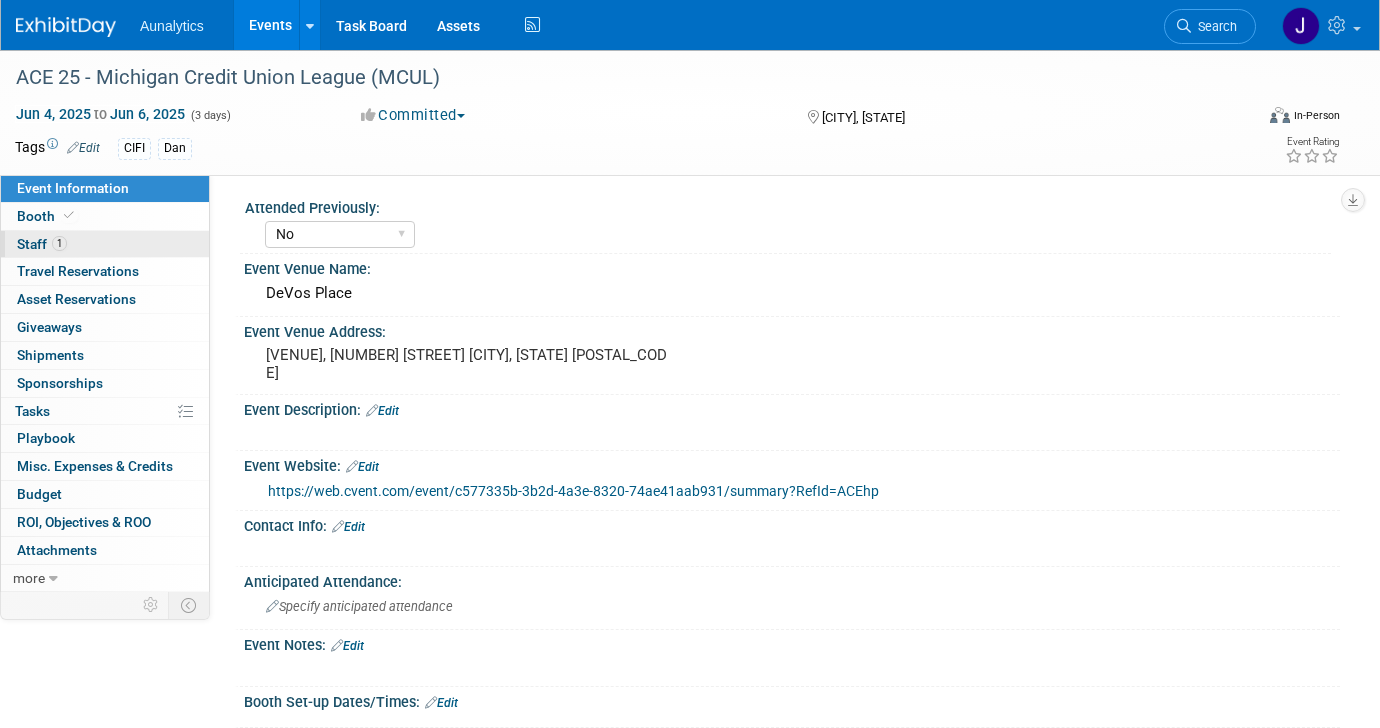 click on "1
Staff 1" at bounding box center (105, 244) 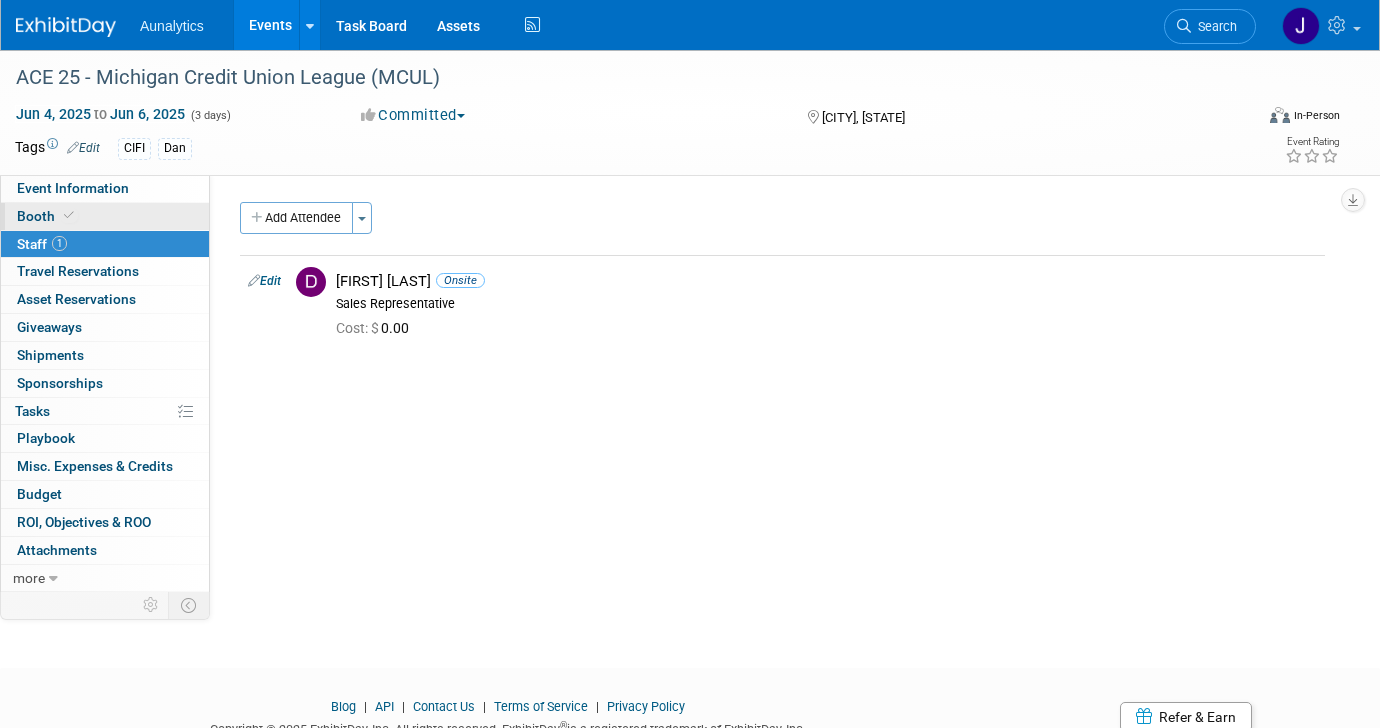 click on "Booth" at bounding box center (105, 216) 